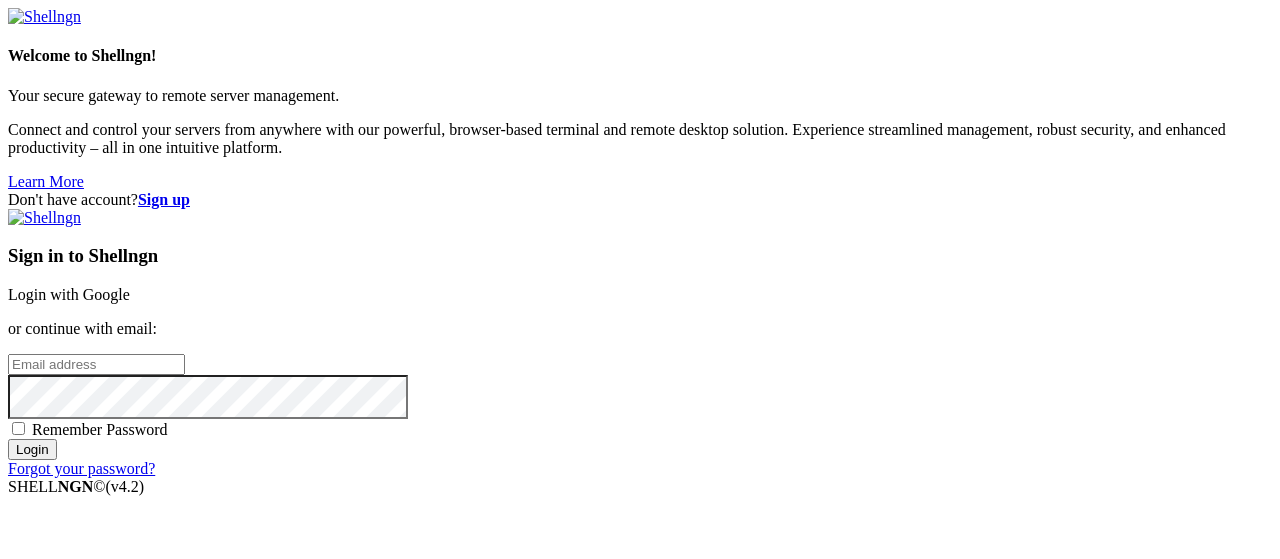 scroll, scrollTop: 0, scrollLeft: 0, axis: both 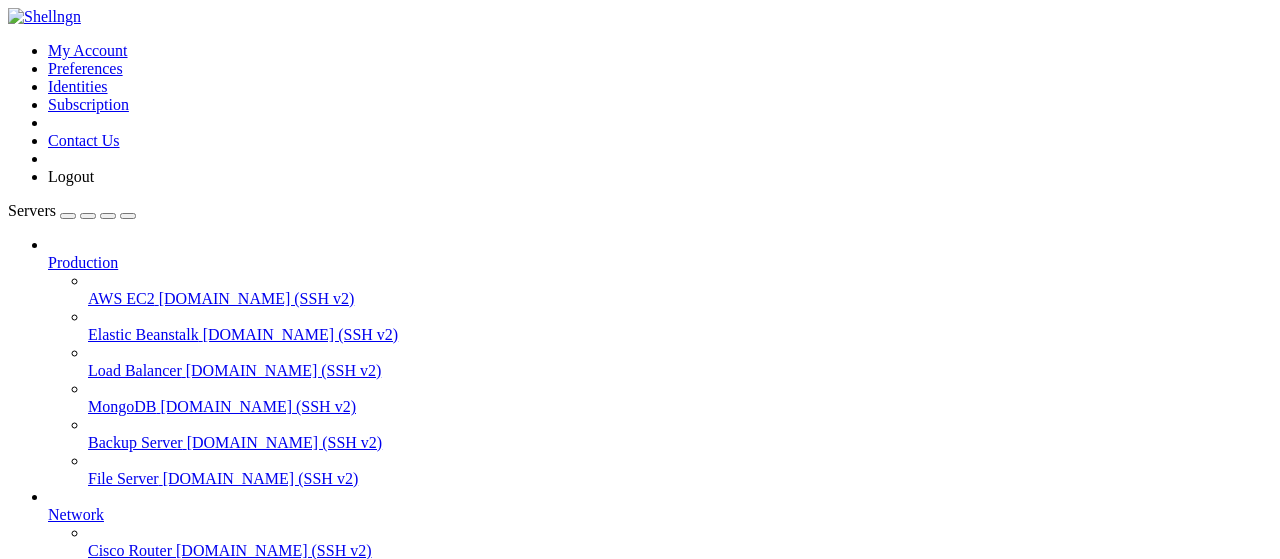 click on "скрапинг" at bounding box center (79, 766) 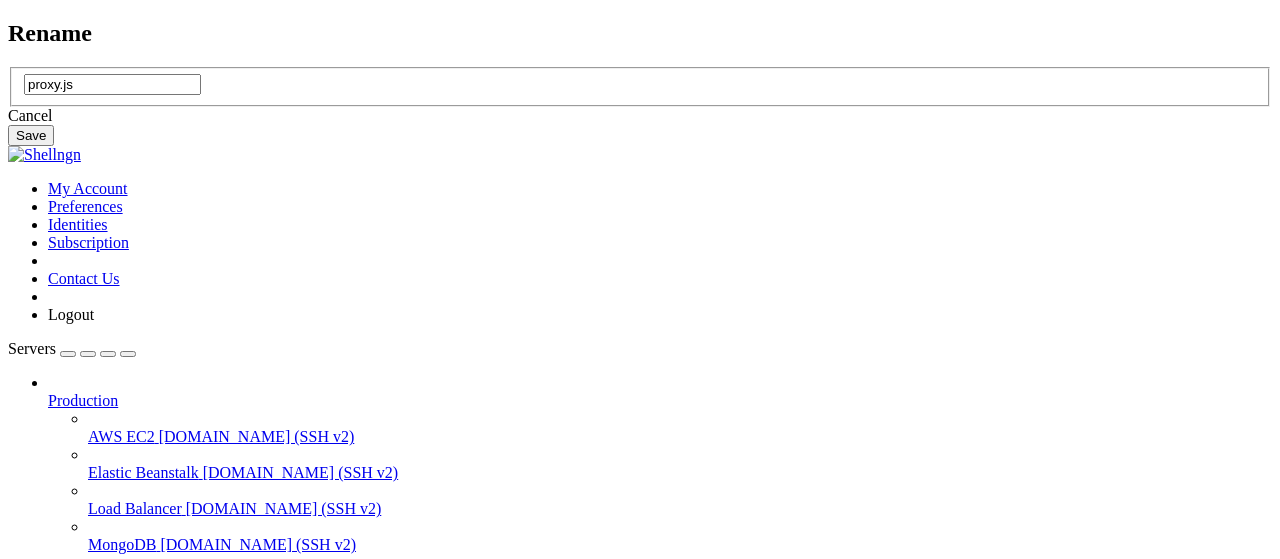 drag, startPoint x: 576, startPoint y: 283, endPoint x: 363, endPoint y: 243, distance: 216.72333 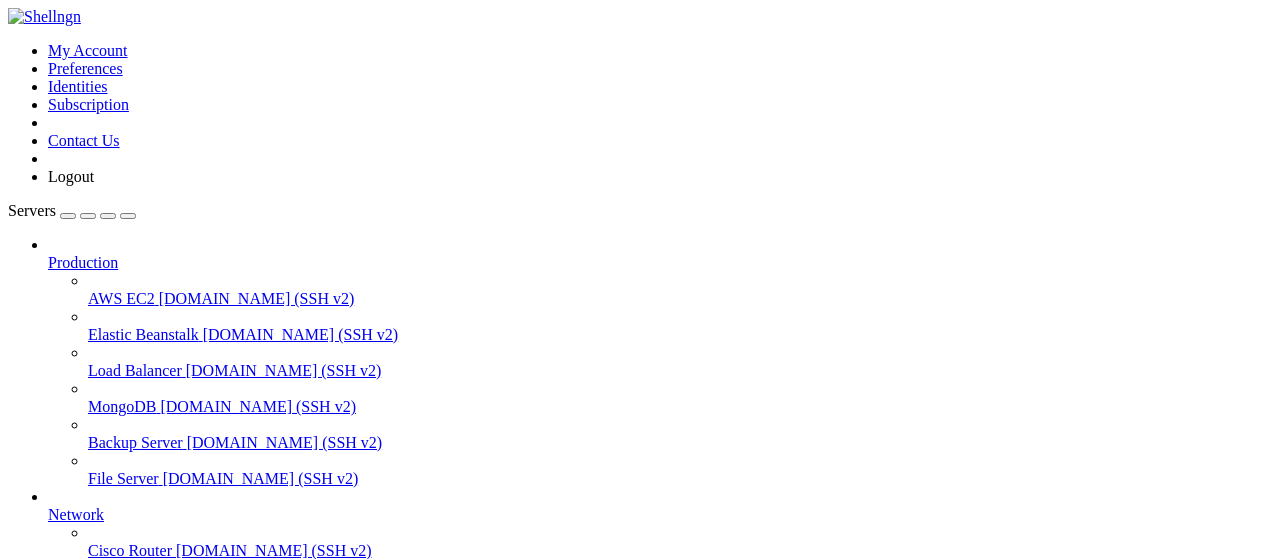 click on "скрапинг" at bounding box center [79, 834] 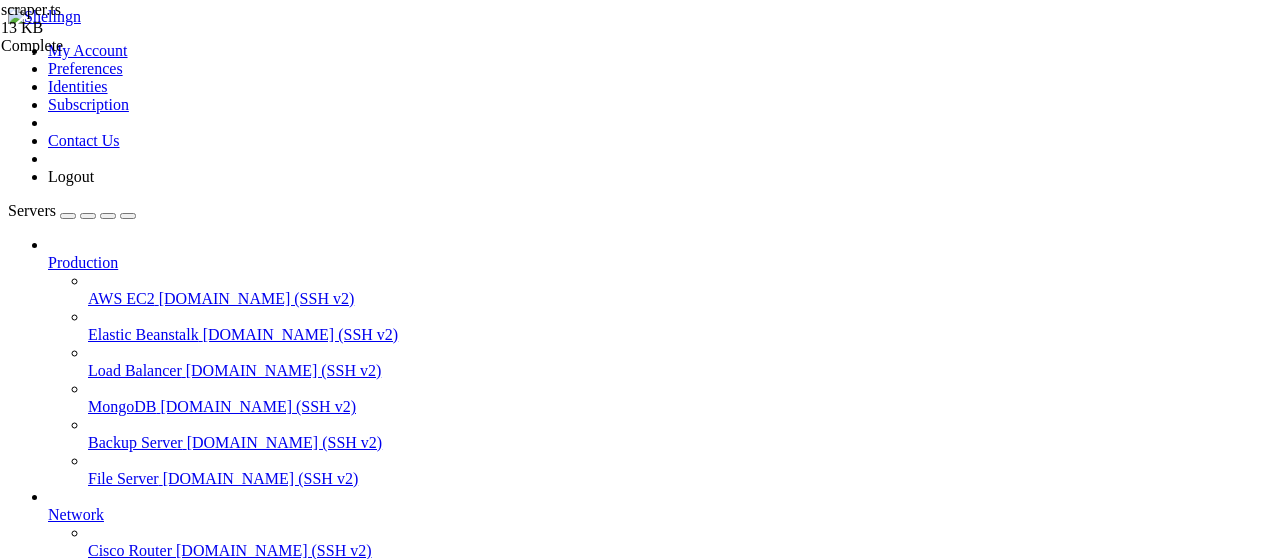 click on "import   {   sleep   }   from   'bun' import   {   LRUCache   }   from   'lru-cache' import   {   connect ,   type  PageWithCursor   }   from   'puppeteer-real-browser' import   type   {   Browser   }   from   'puppeteer' import   puppeteer   from   'puppeteer-extra' import   AdblockerPlugin   from   'puppeteer-extra-plugin-adblocker' interface   CacheData   {       clearance :   string       userAgent :   string       date :   number } interface   CachedResponse   {       title :   string       text :   string       cookies :   {   name :   string ;   value :   string   } [ ] } interface   CloudflareOptions   {       delayBeforeClose :   number       cache :   boolean       proxy ?:   {             host :   string             port :   string             username :   string             password :   string             proxyUrl ?:   string       } } interface   CloudflareResult   {       status :   'success'" at bounding box center [662, 2072] 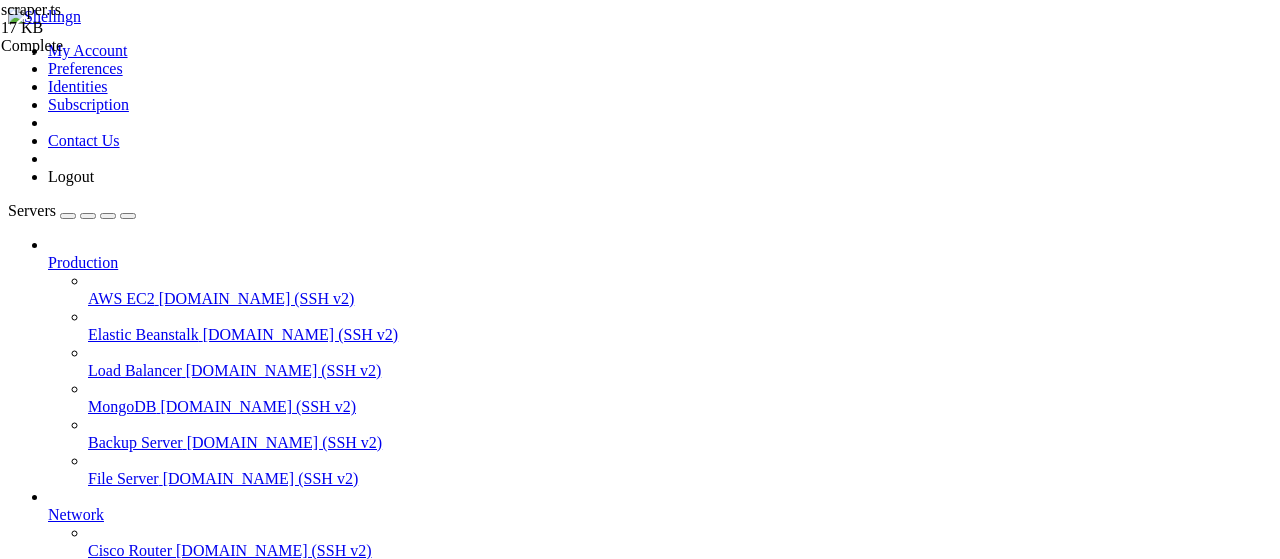 click on "скрапинг
" at bounding box center (660, 844) 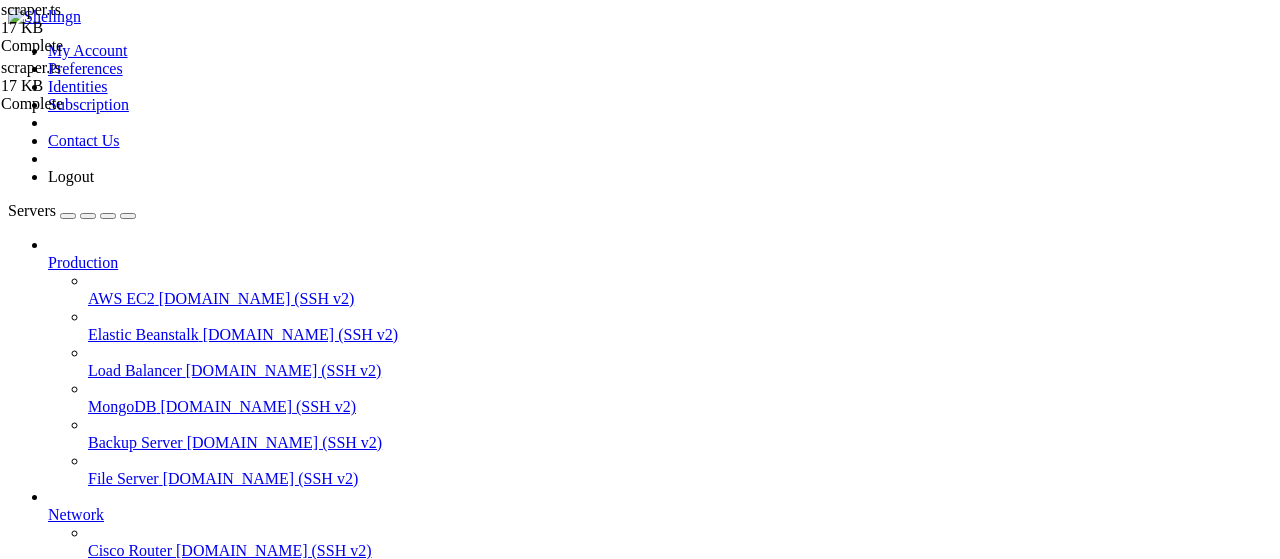click on "import   {   sleep   }   from   'bun' import   {   LRUCache   }   from   'lru-cache' import   {   connect ,   type  PageWithCursor   }   from   'puppeteer-real-browser' import   type   {   Browser   }   from   'puppeteer' import   puppeteer   from   'puppeteer-extra' import   AdblockerPlugin   from   'puppeteer-extra-plugin-adblocker' interface   CacheData   {       clearance :   string       userAgent :   string       date :   number } interface   CachedResponse   {       title :   string       text :   string       cookies :   {   name :   string ;   value :   string   } [ ] } interface   CloudflareOptions   {       delayBeforeClose :   number       cache :   boolean       proxy ?:   {             host :   string             port :   string             username :   string             password :   string             proxyUrl ?:   string       } } interface   CloudflareResult   {       status :   'success'" at bounding box center (662, 2072) 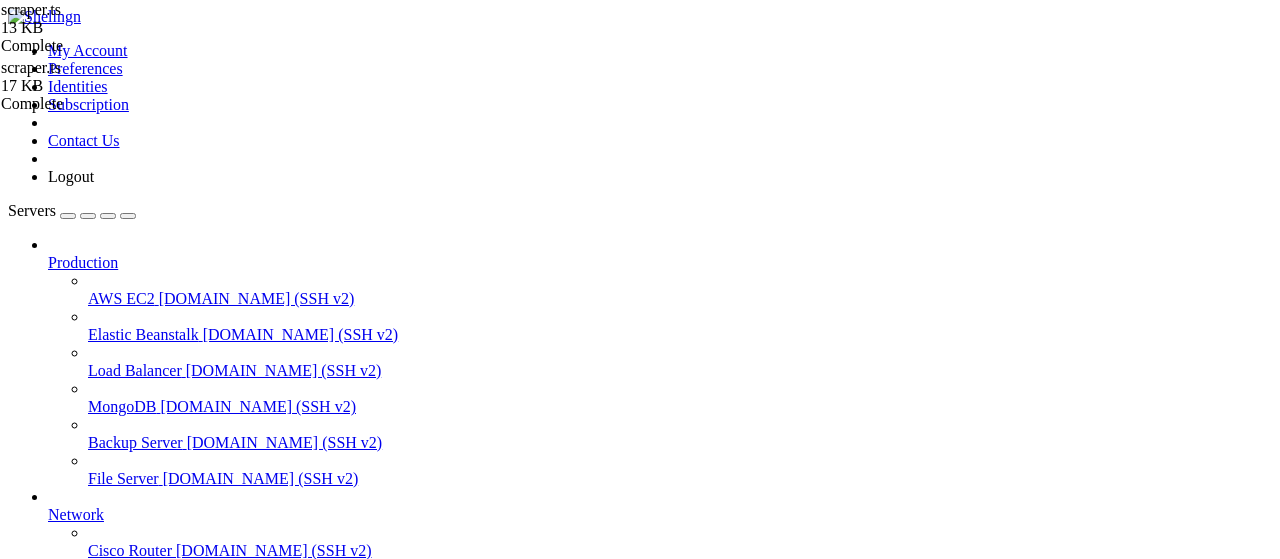 click on "скрапинг" at bounding box center [79, 834] 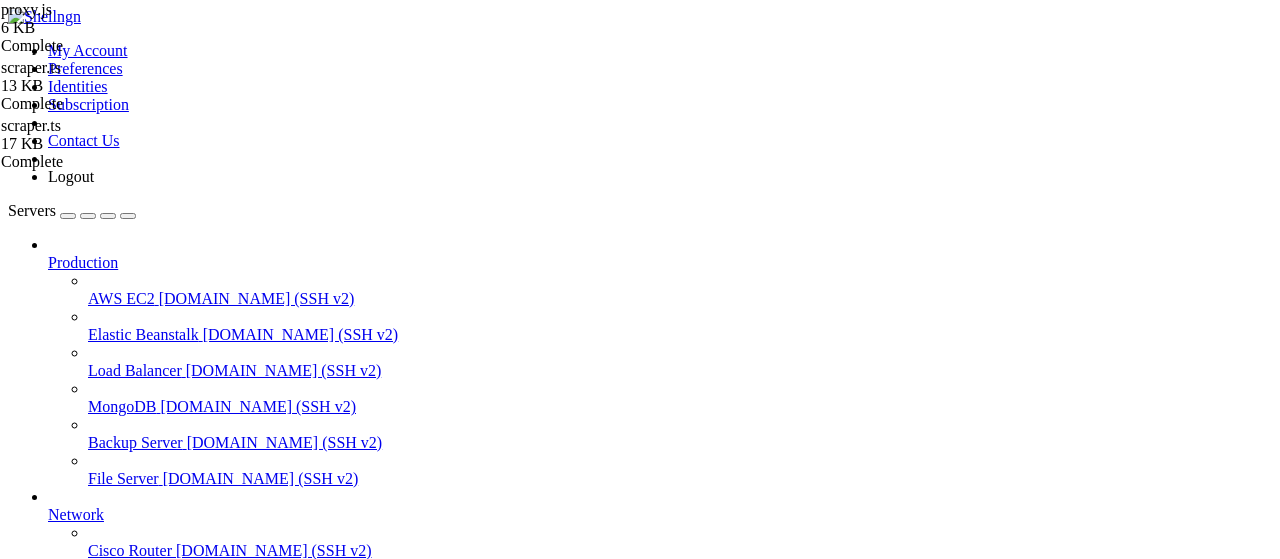 scroll, scrollTop: 0, scrollLeft: 0, axis: both 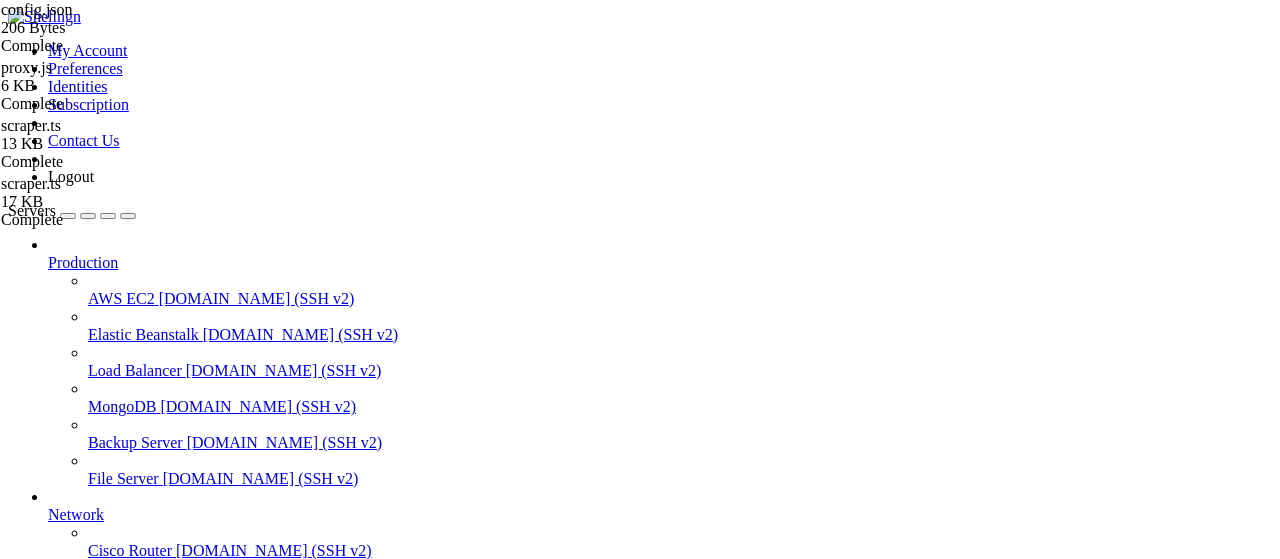 drag, startPoint x: 346, startPoint y: 273, endPoint x: 281, endPoint y: 89, distance: 195.14354 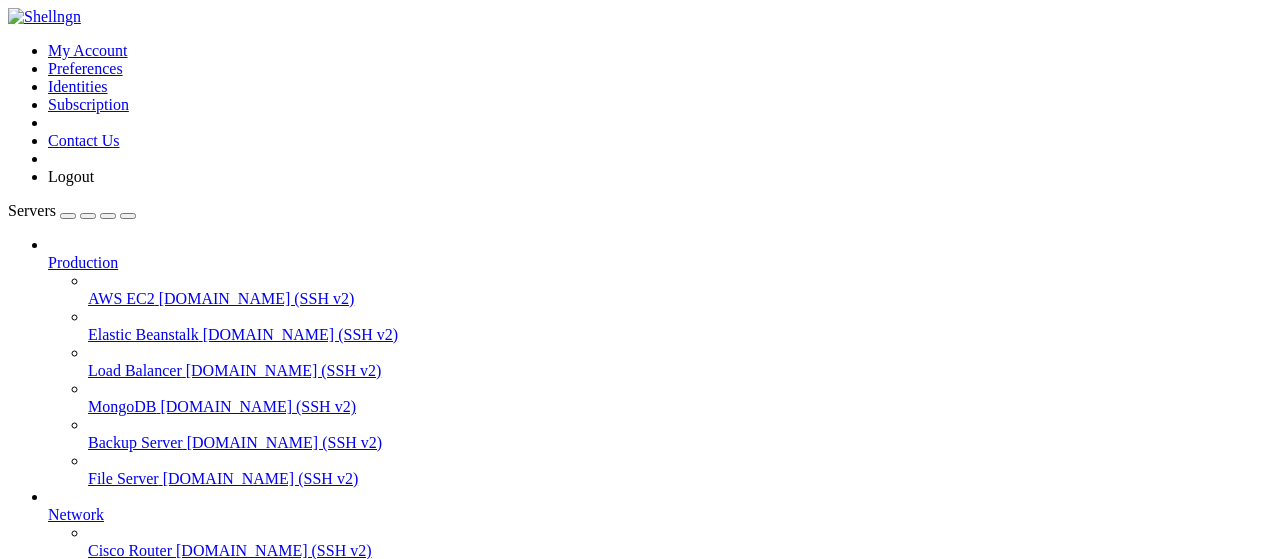 click on "" at bounding box center [660, 853] 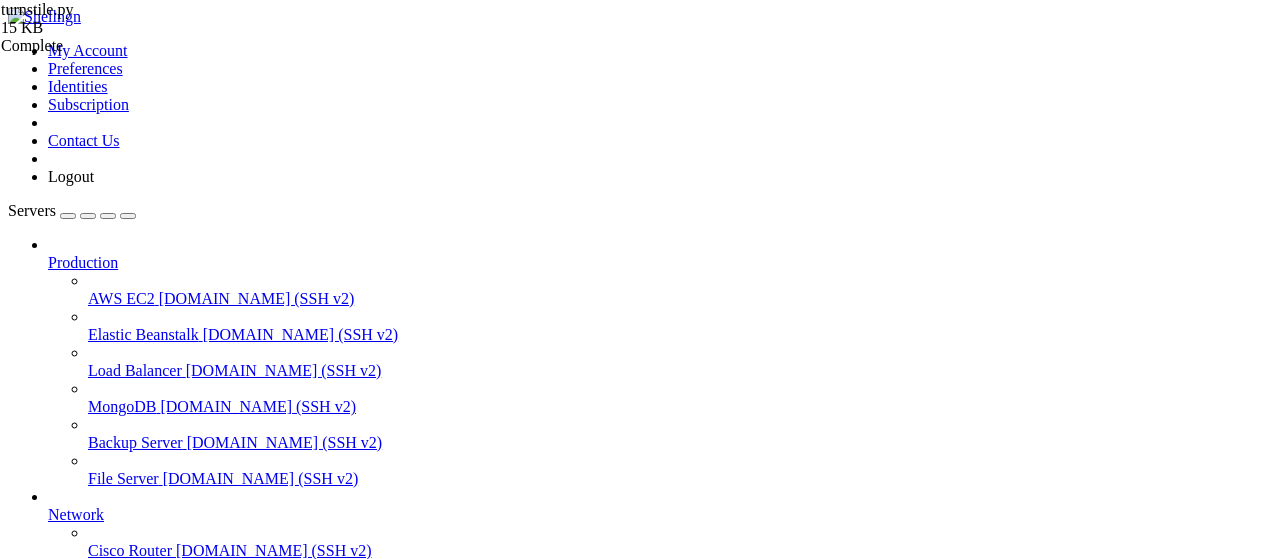 drag, startPoint x: 553, startPoint y: 67, endPoint x: 226, endPoint y: 81, distance: 327.29956 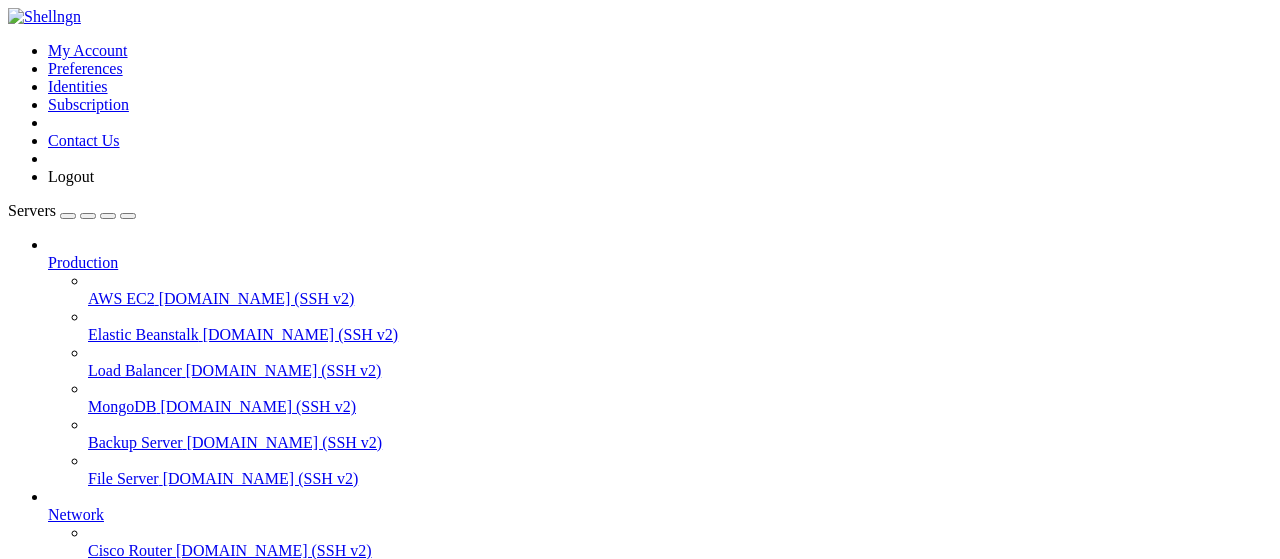 click at bounding box center (16, 1175) 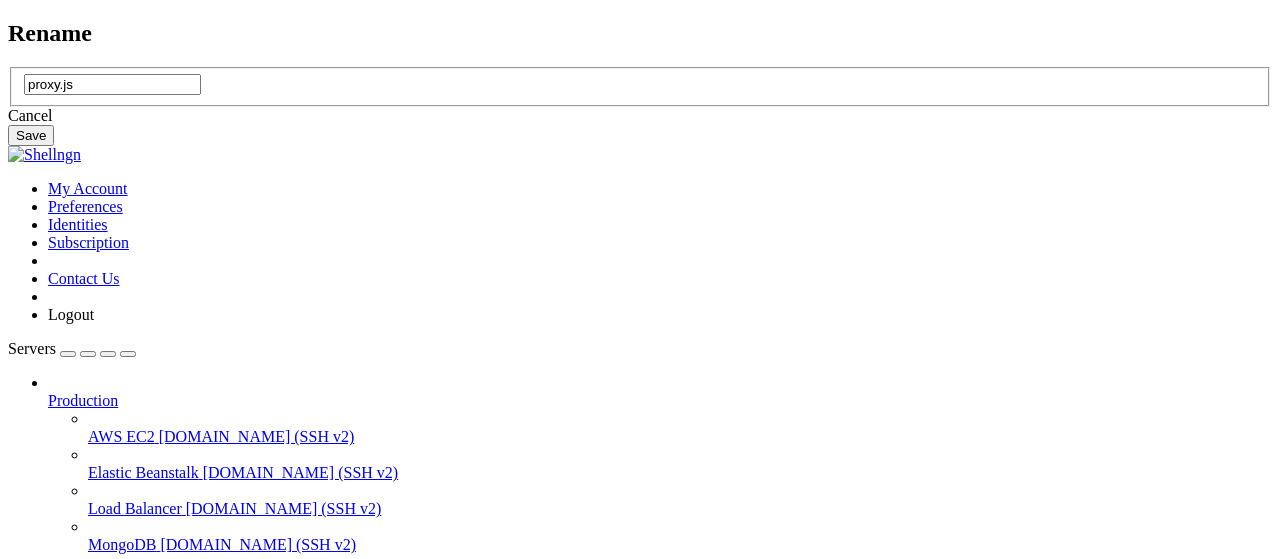 click on "proxy.js" at bounding box center [112, 84] 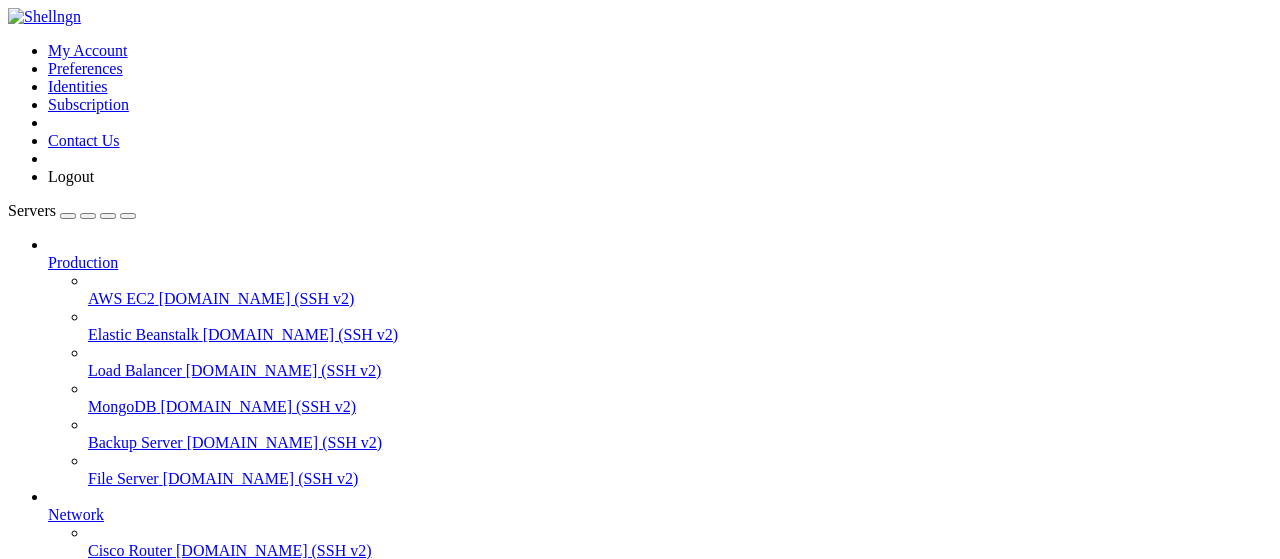 click on "скрапинг" at bounding box center [79, 834] 